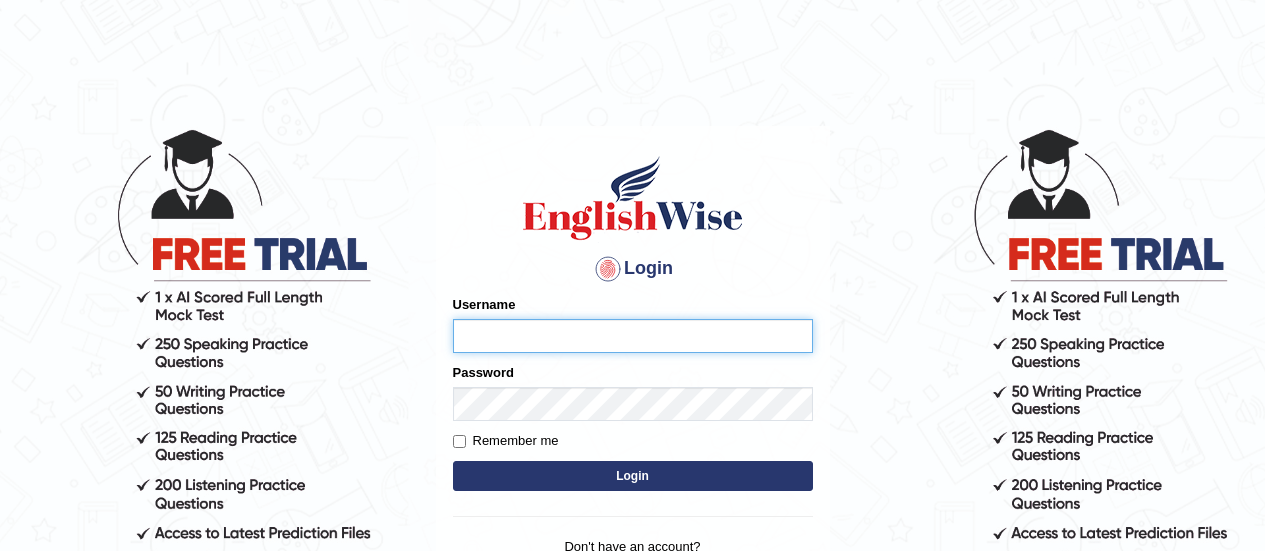 scroll, scrollTop: 0, scrollLeft: 0, axis: both 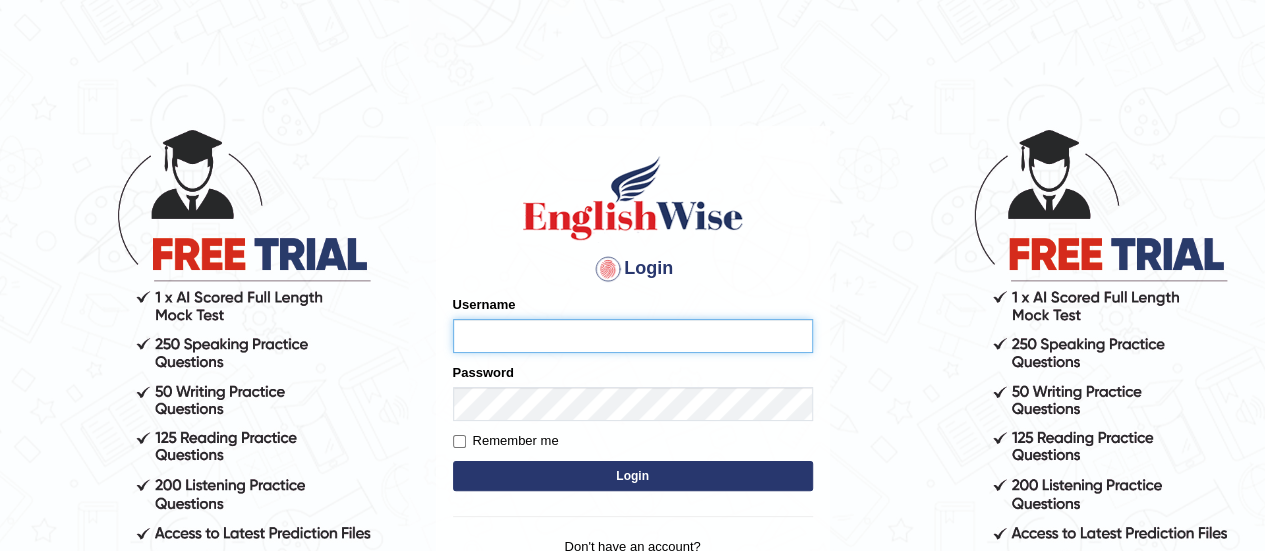 type on "piumi_[CITY]" 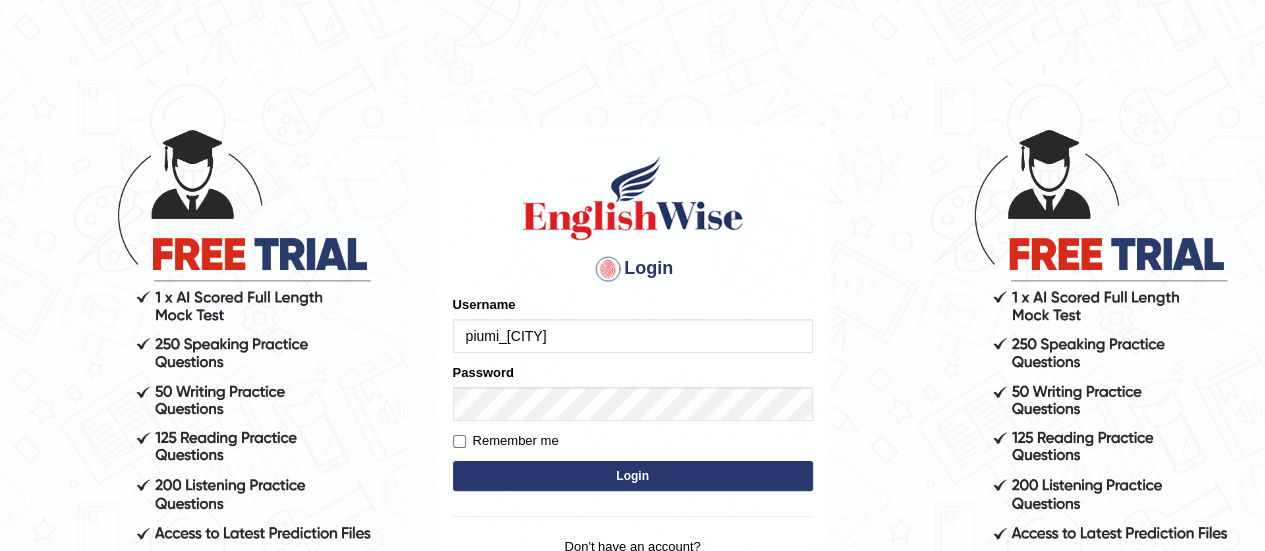 click on "Login" at bounding box center (633, 476) 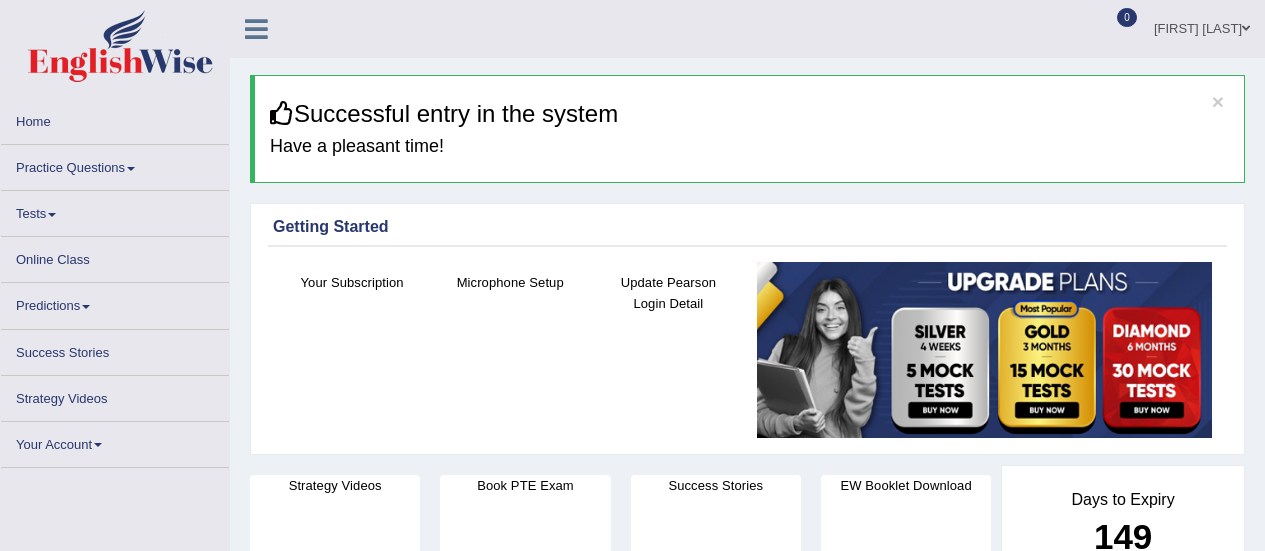 scroll, scrollTop: 0, scrollLeft: 0, axis: both 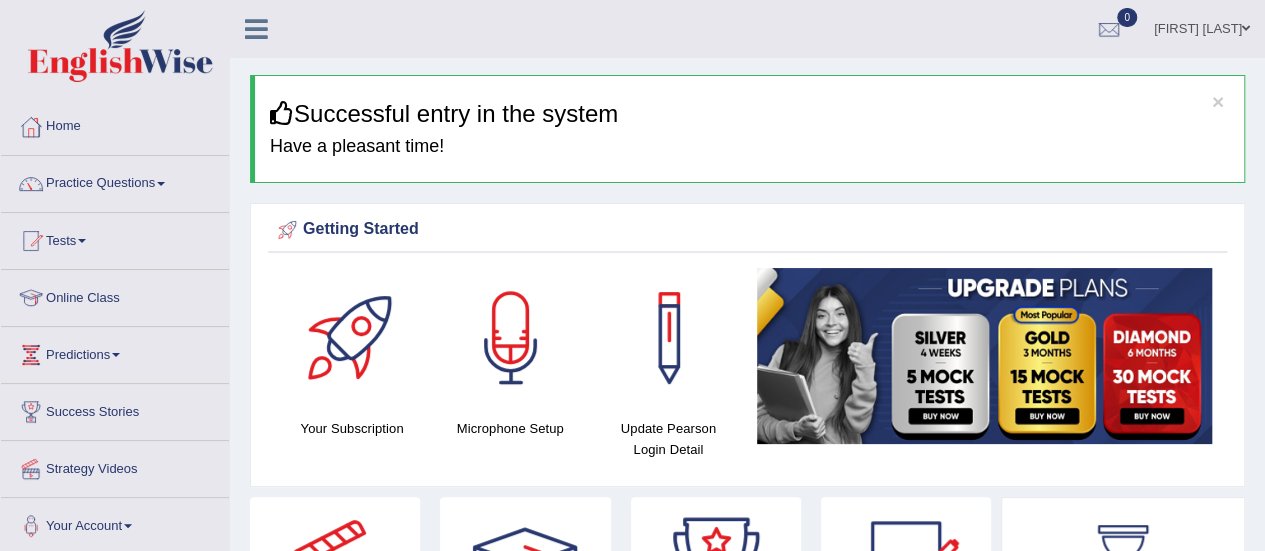 click on "Online Class" at bounding box center (115, 295) 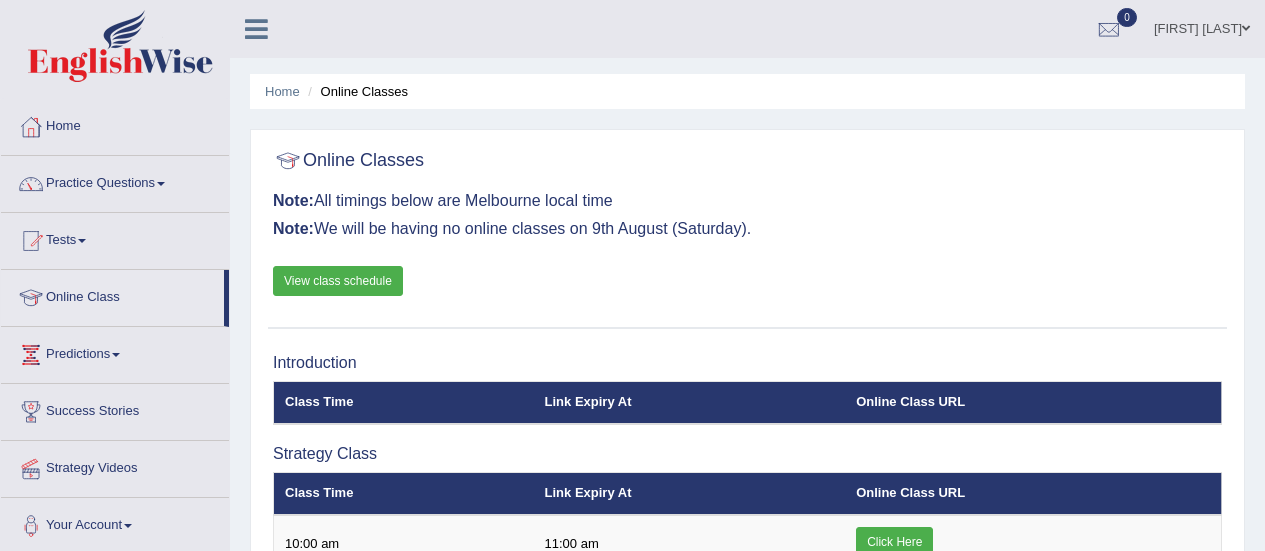 scroll, scrollTop: 0, scrollLeft: 0, axis: both 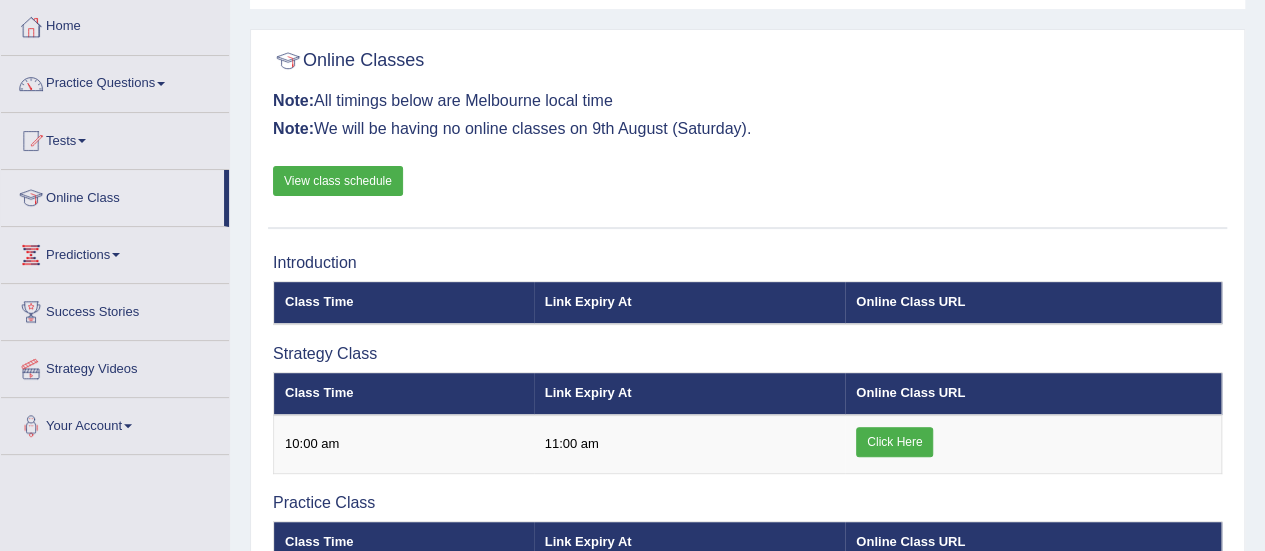click on "View class schedule" at bounding box center [338, 181] 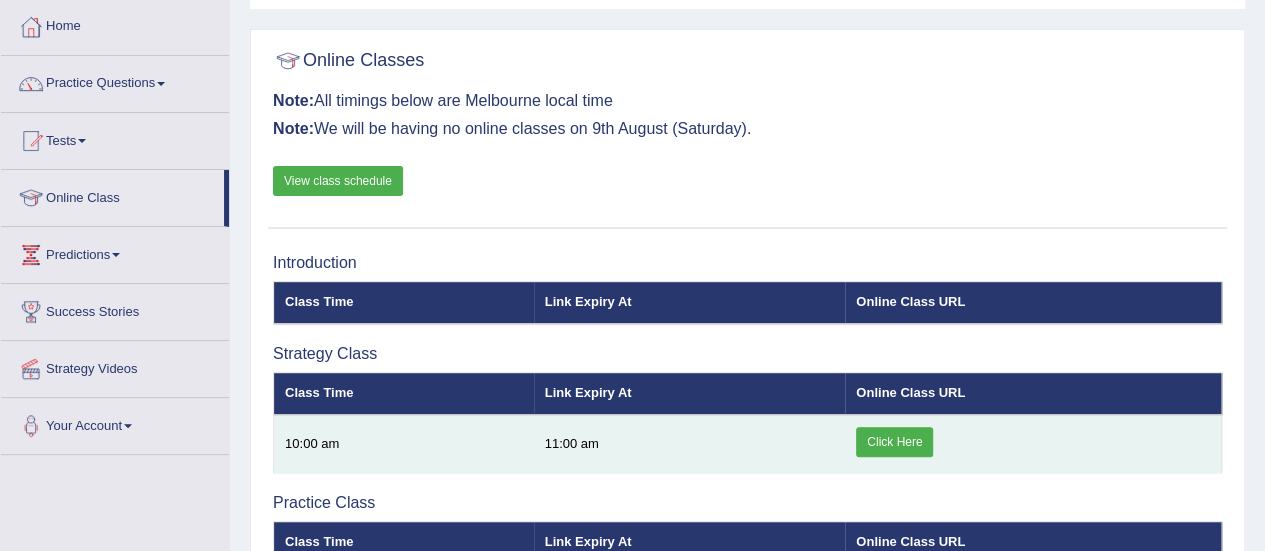 click on "Click Here" at bounding box center [894, 442] 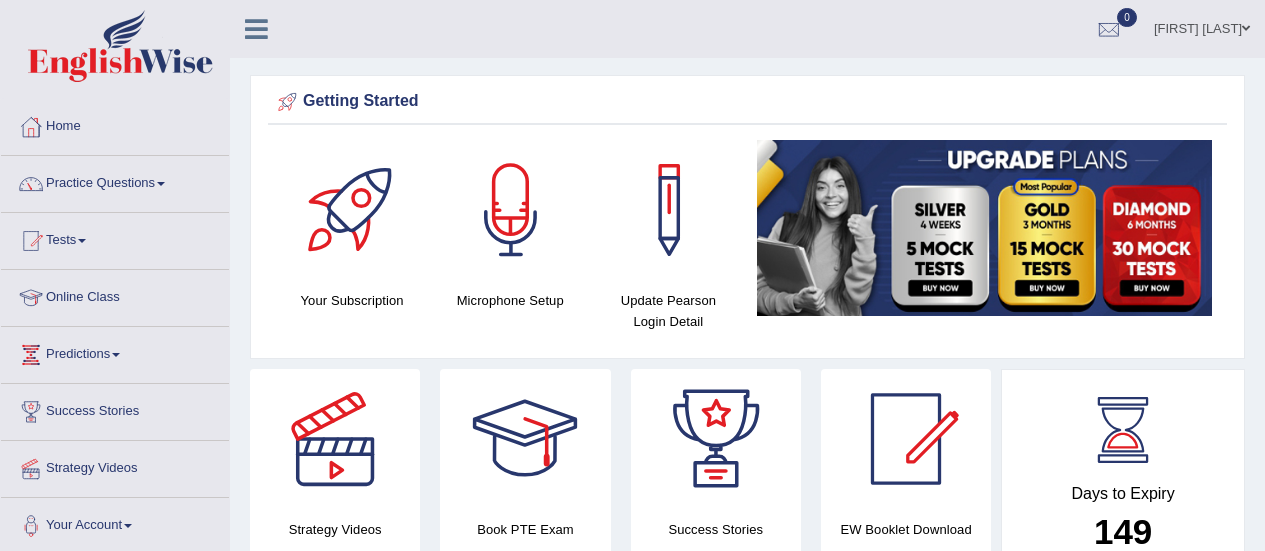 scroll, scrollTop: 0, scrollLeft: 0, axis: both 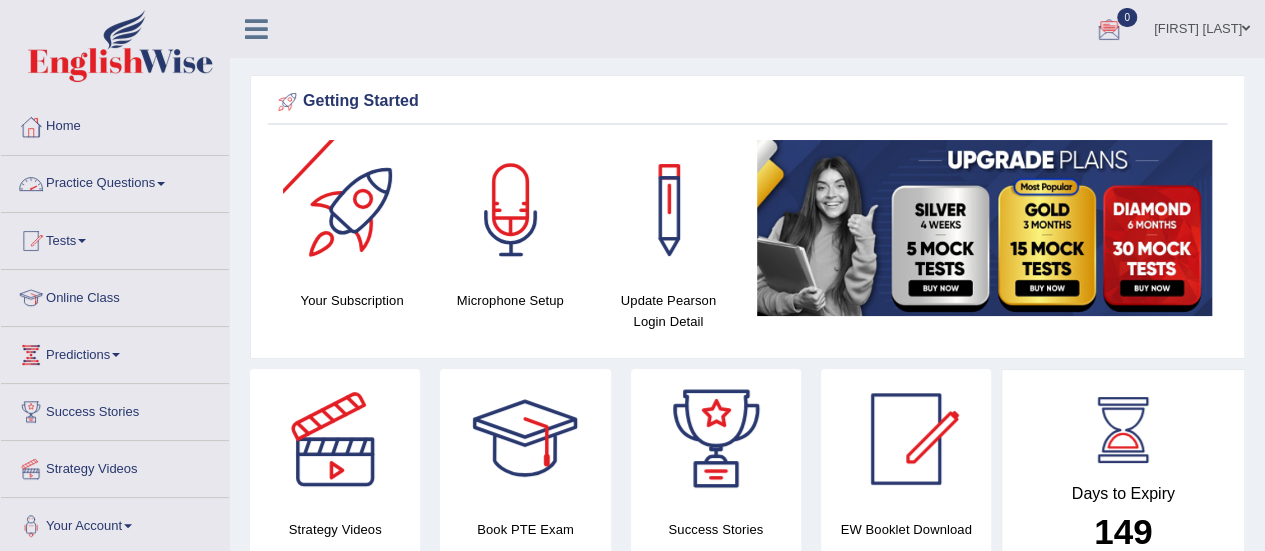 click on "Practice Questions" at bounding box center (115, 181) 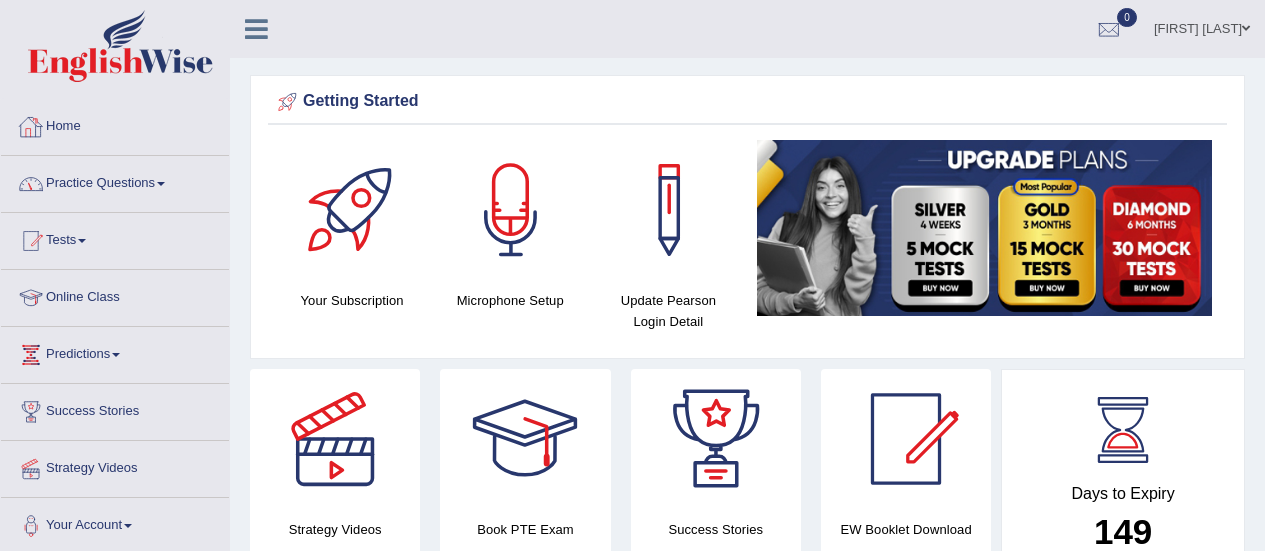 scroll, scrollTop: 200, scrollLeft: 0, axis: vertical 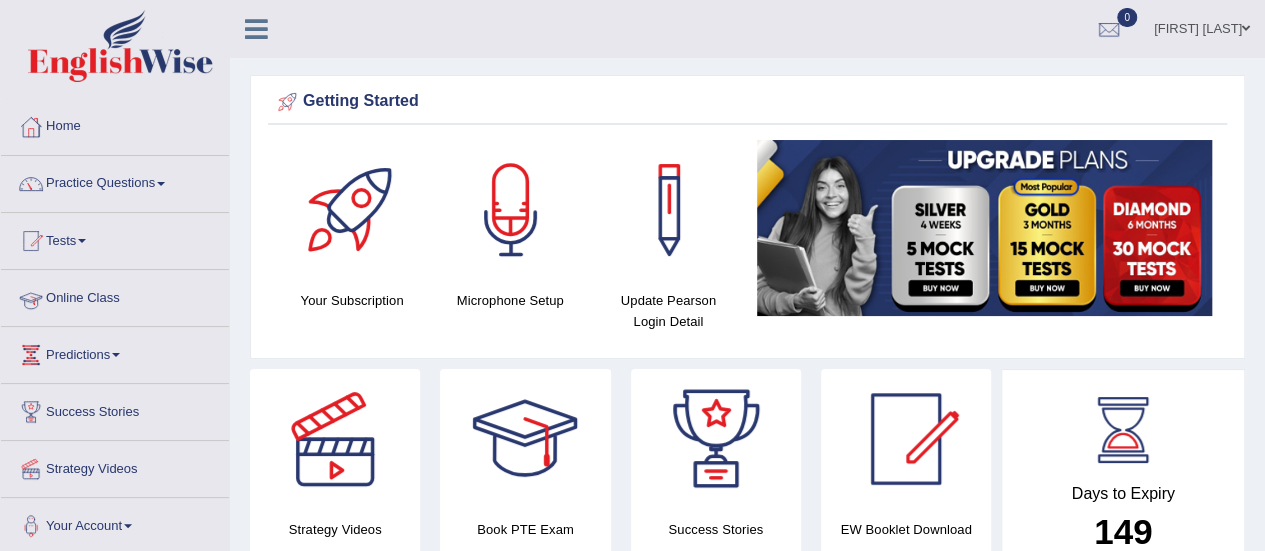 click on "Online Class" at bounding box center (115, 295) 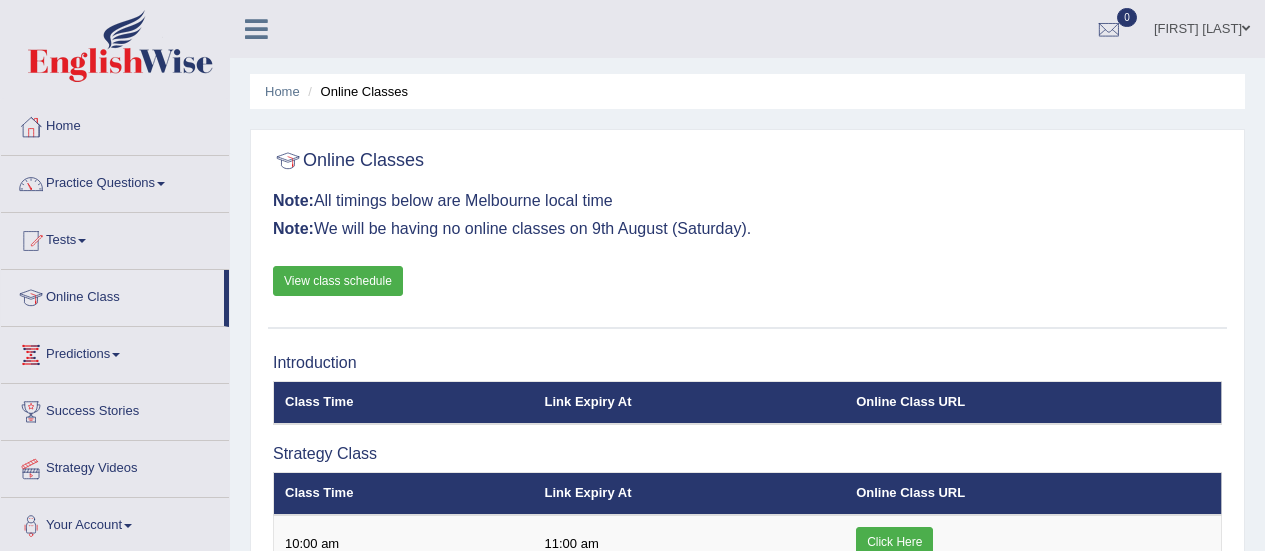 scroll, scrollTop: 0, scrollLeft: 0, axis: both 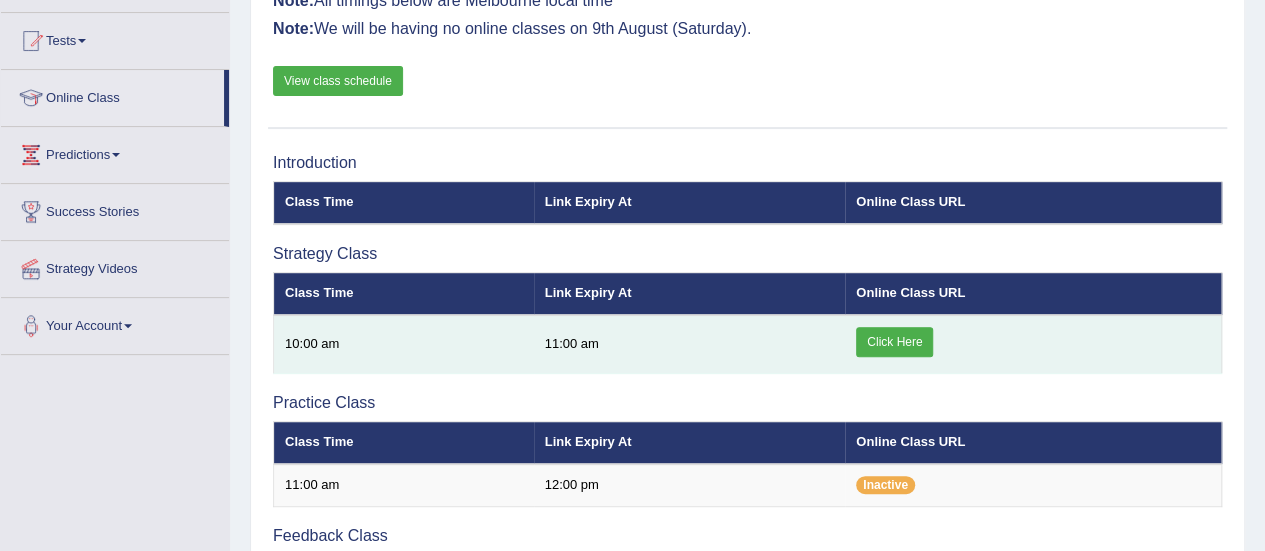 click on "Click Here" at bounding box center [894, 342] 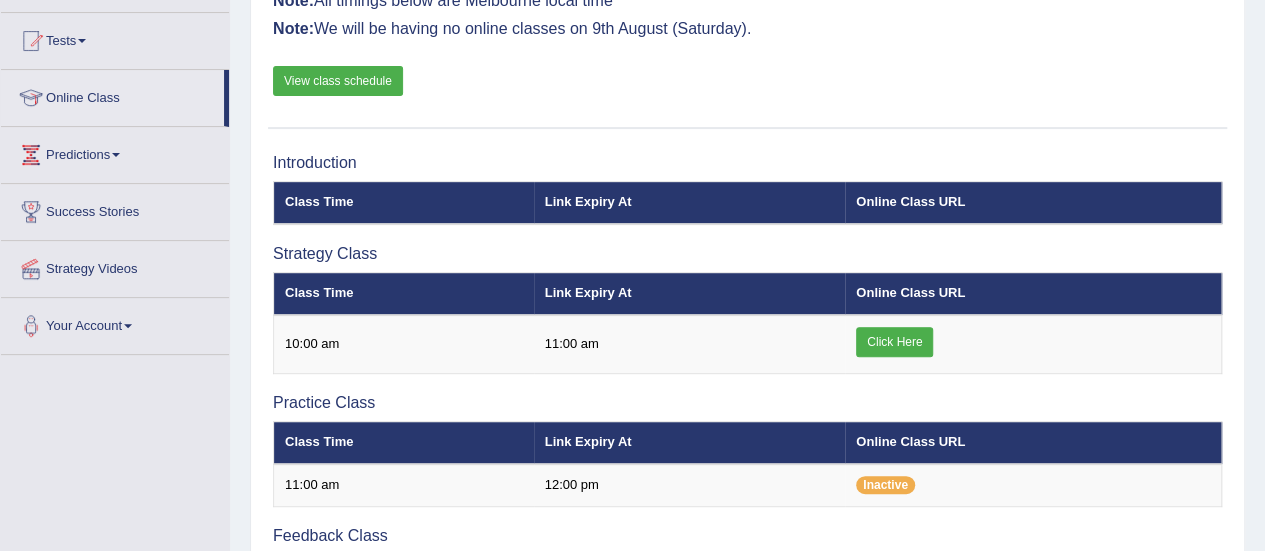 scroll, scrollTop: 0, scrollLeft: 0, axis: both 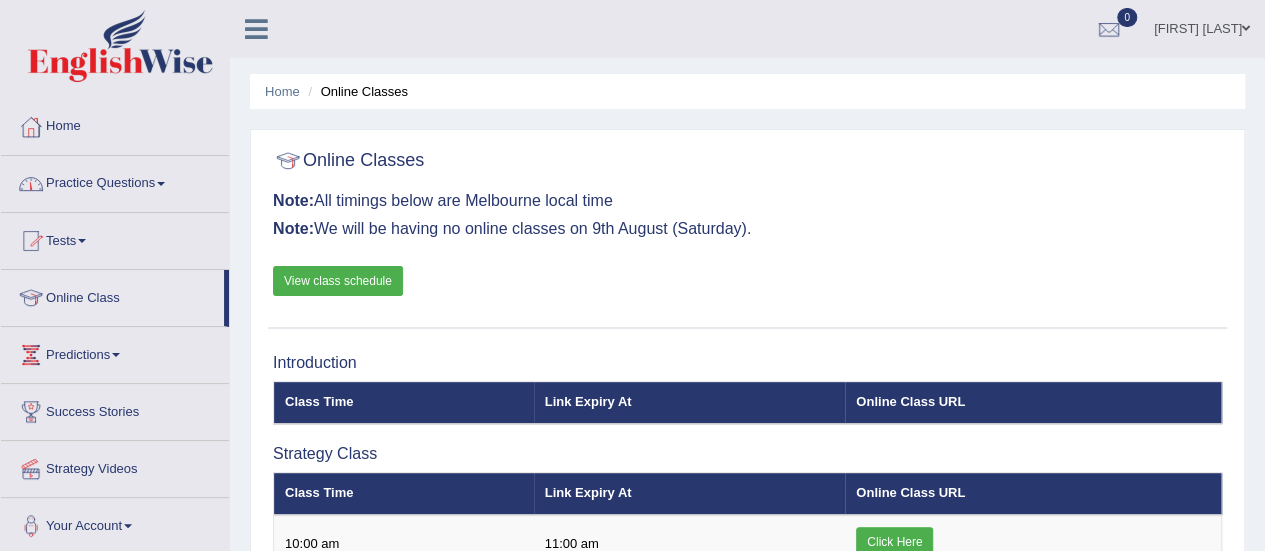 click on "Practice Questions" at bounding box center [115, 181] 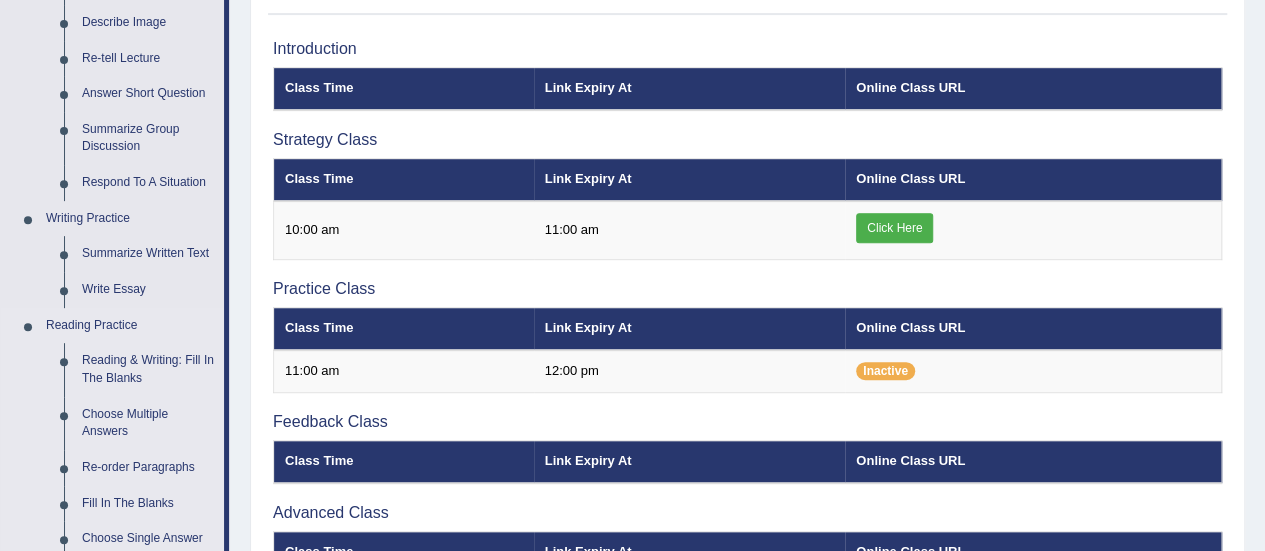 scroll, scrollTop: 369, scrollLeft: 0, axis: vertical 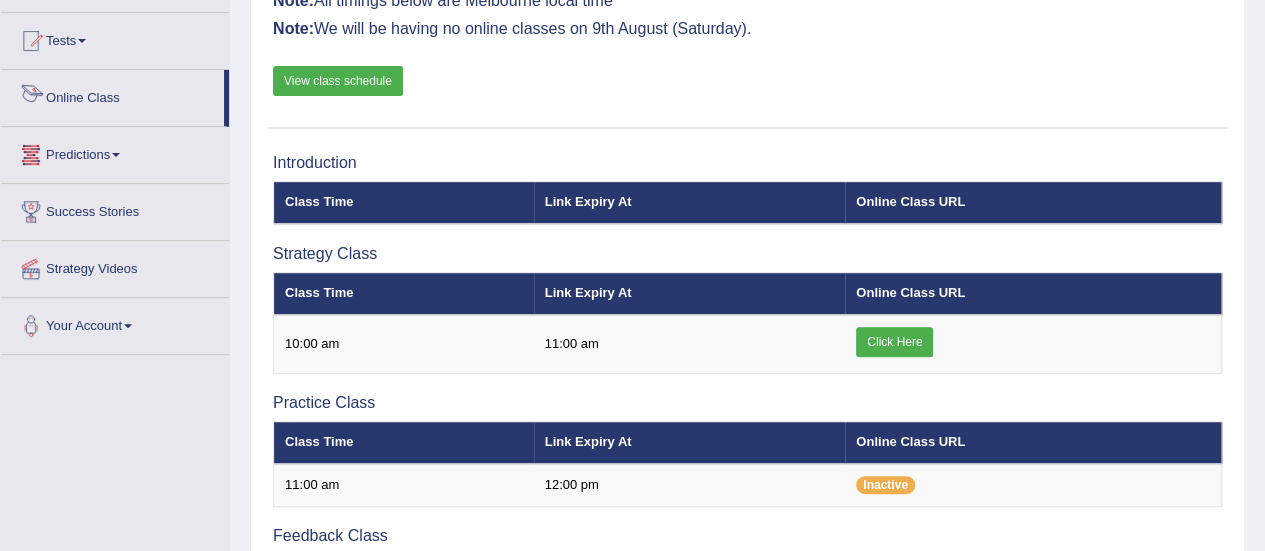 click on "Online Class" at bounding box center (112, 95) 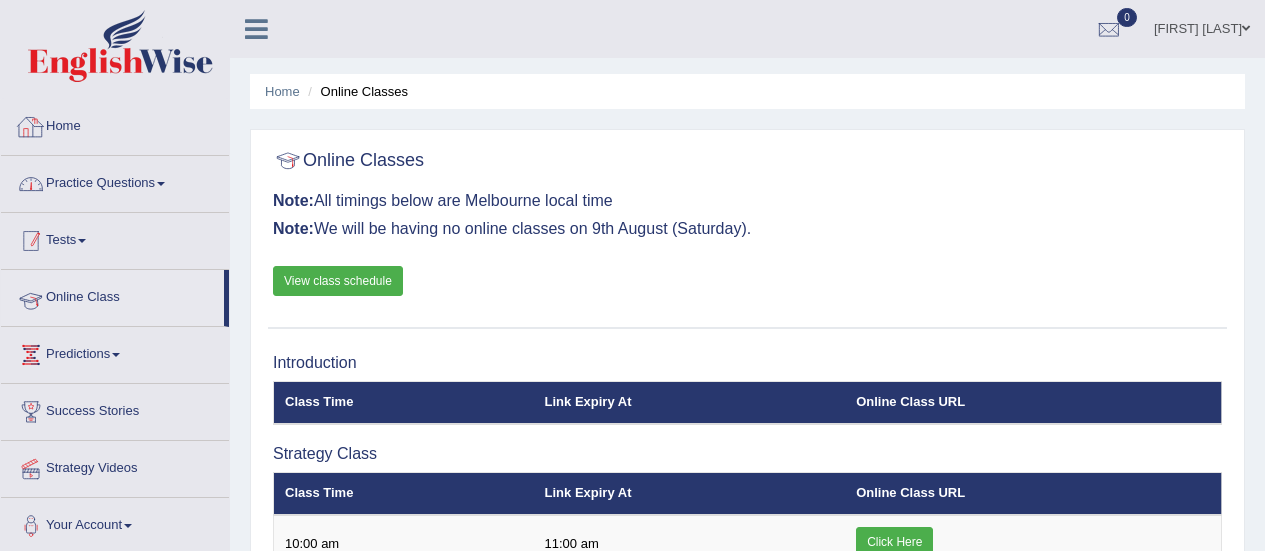 scroll, scrollTop: 0, scrollLeft: 0, axis: both 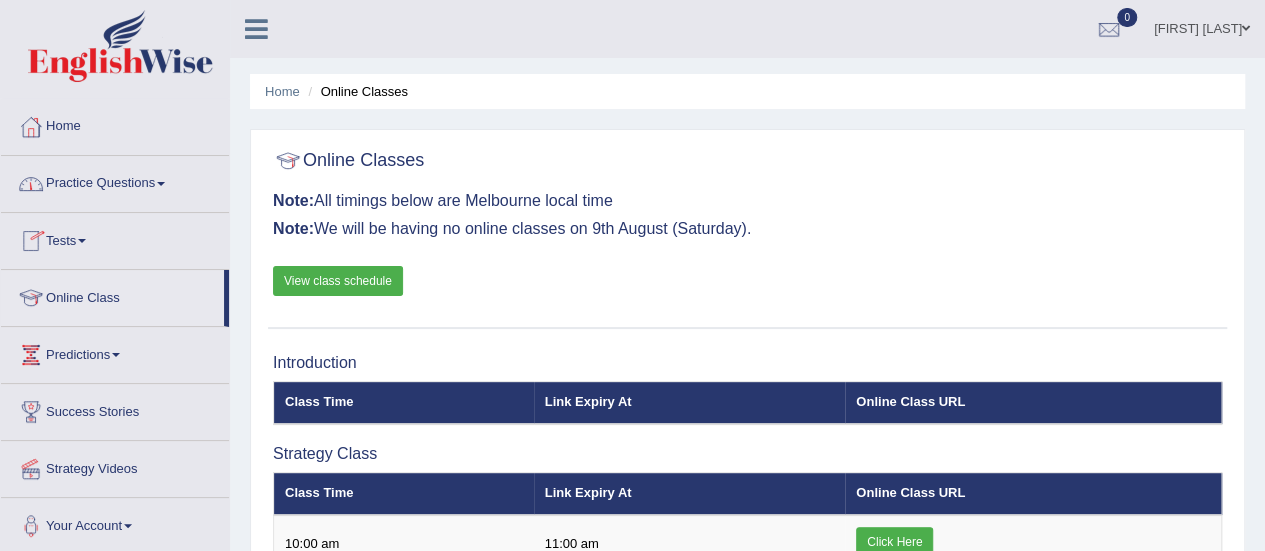 click on "Practice Questions" at bounding box center (115, 181) 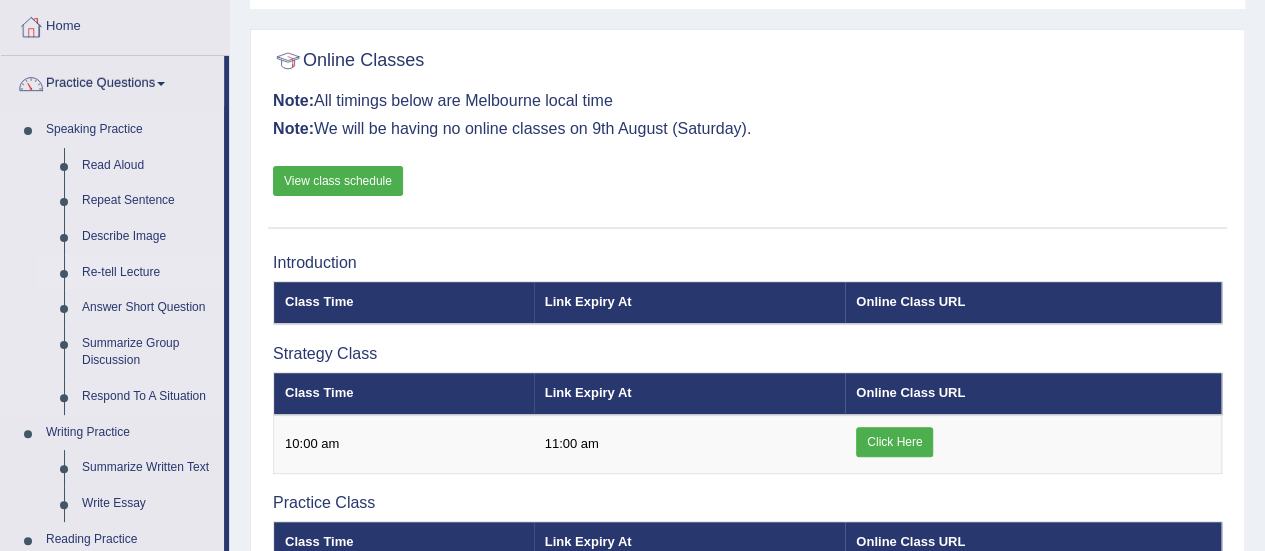 scroll, scrollTop: 200, scrollLeft: 0, axis: vertical 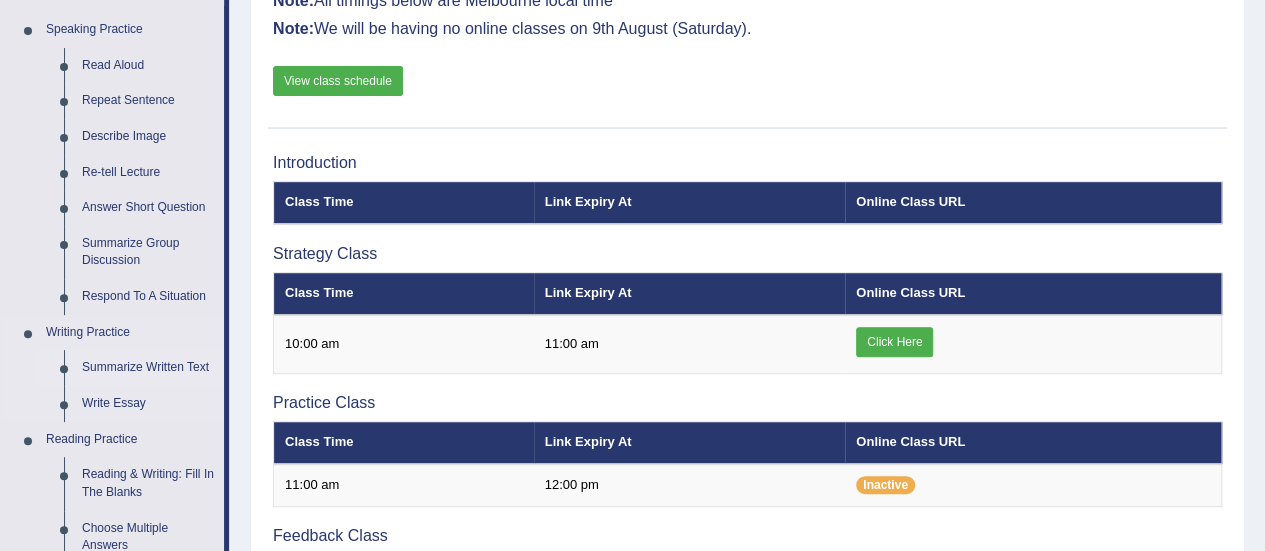 click on "Summarize Written Text" at bounding box center (148, 368) 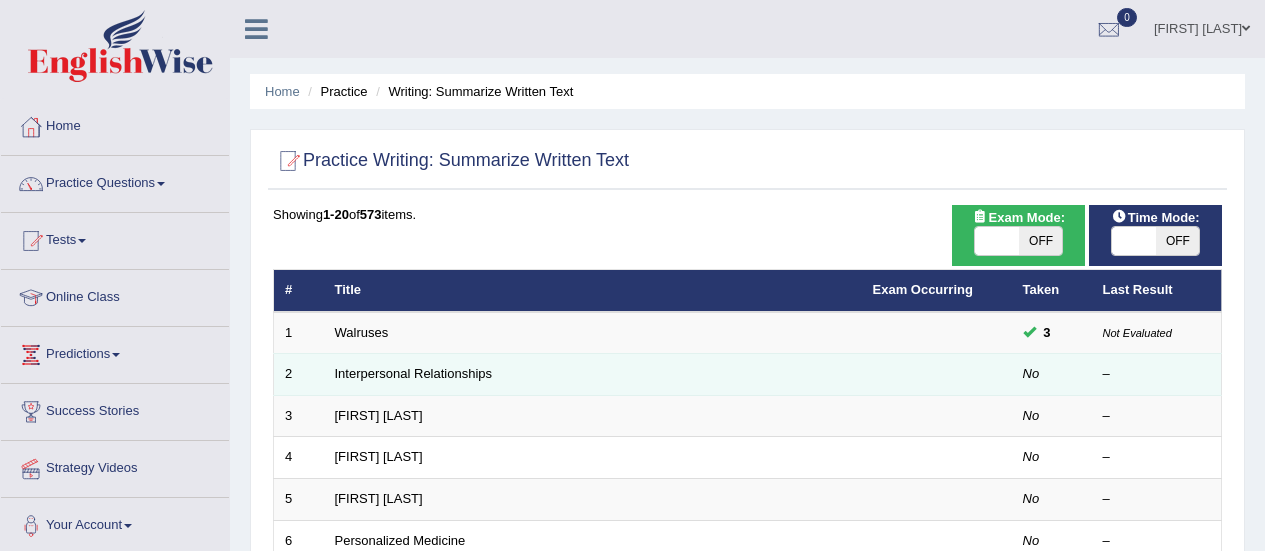scroll, scrollTop: 0, scrollLeft: 0, axis: both 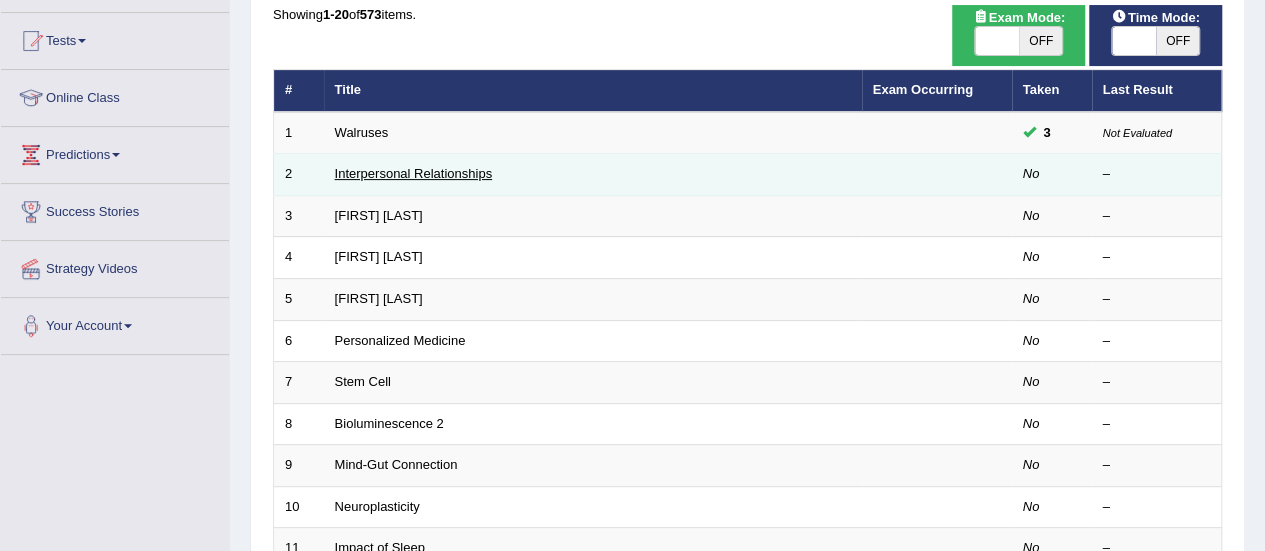 click on "Interpersonal Relationships" at bounding box center (414, 173) 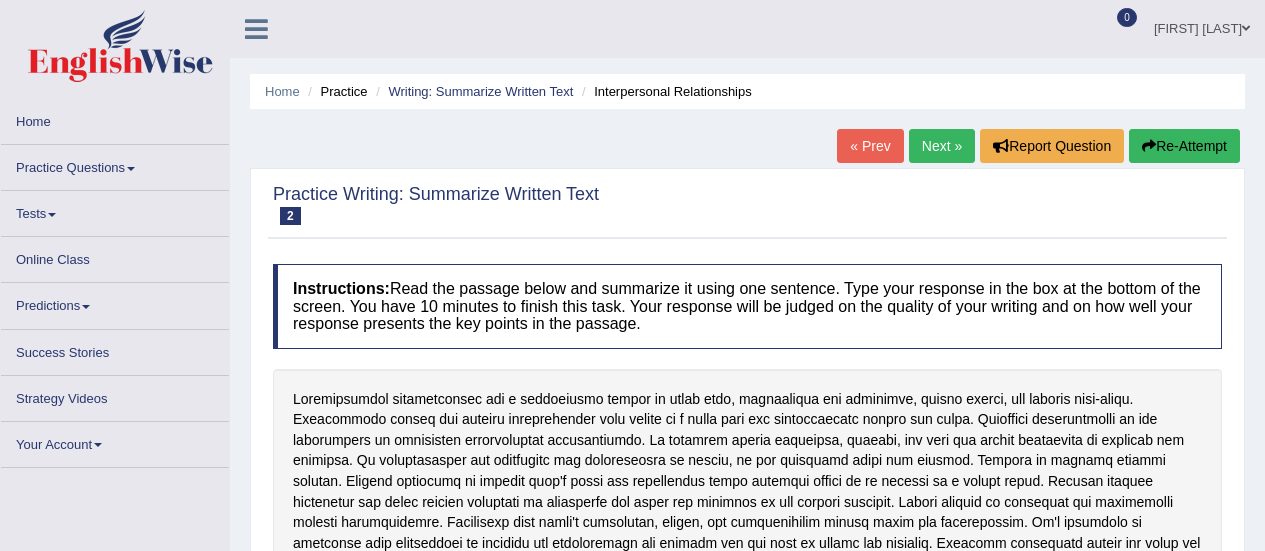 scroll, scrollTop: 0, scrollLeft: 0, axis: both 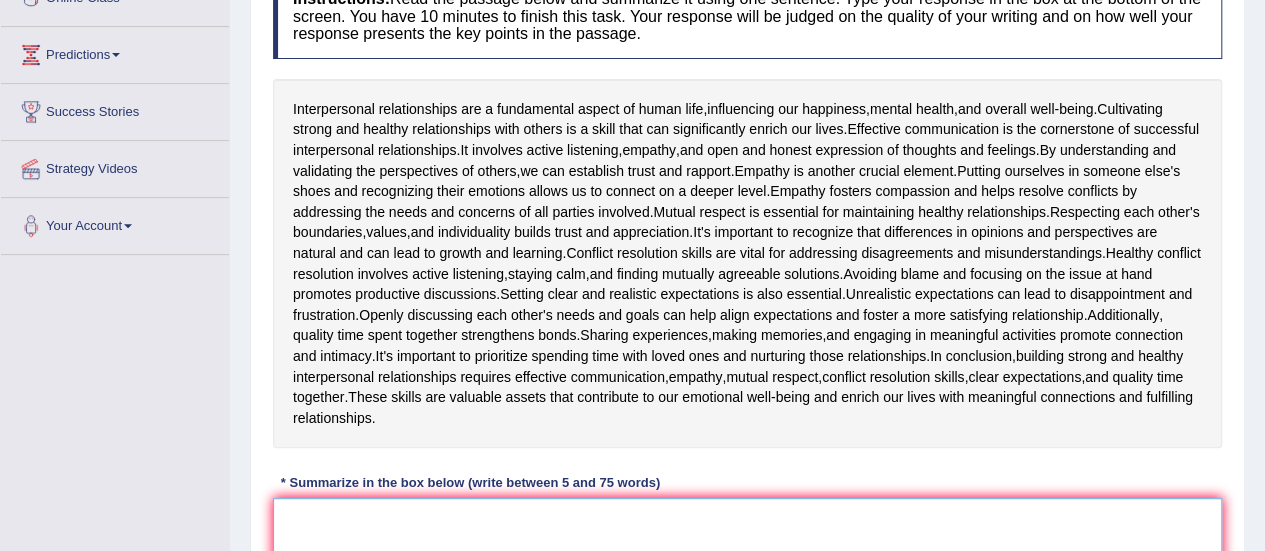 click at bounding box center [747, 595] 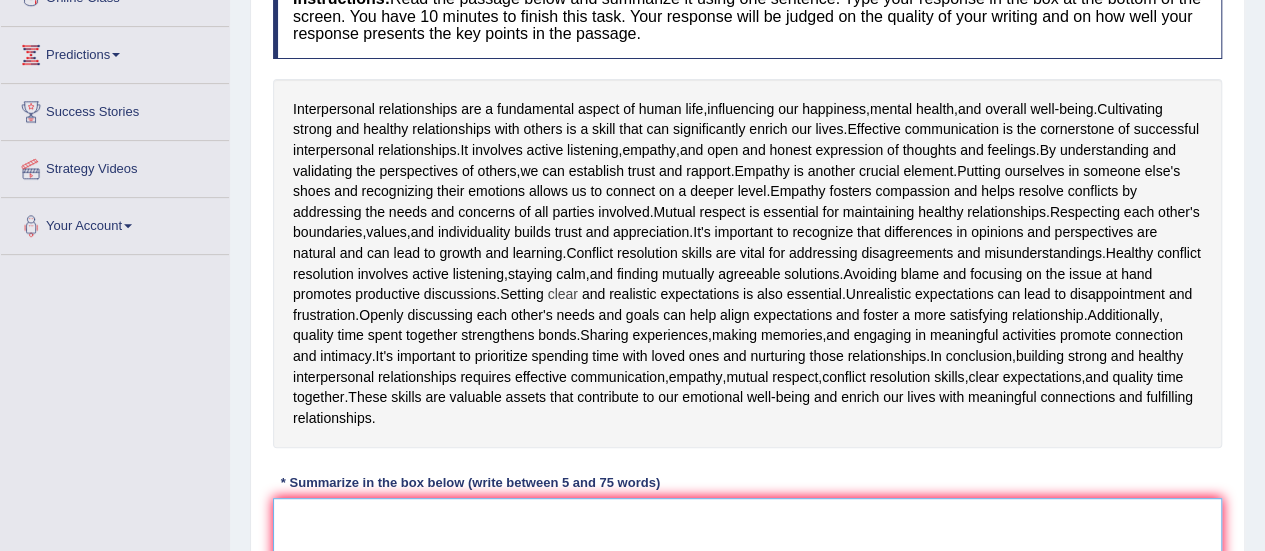 type on "i" 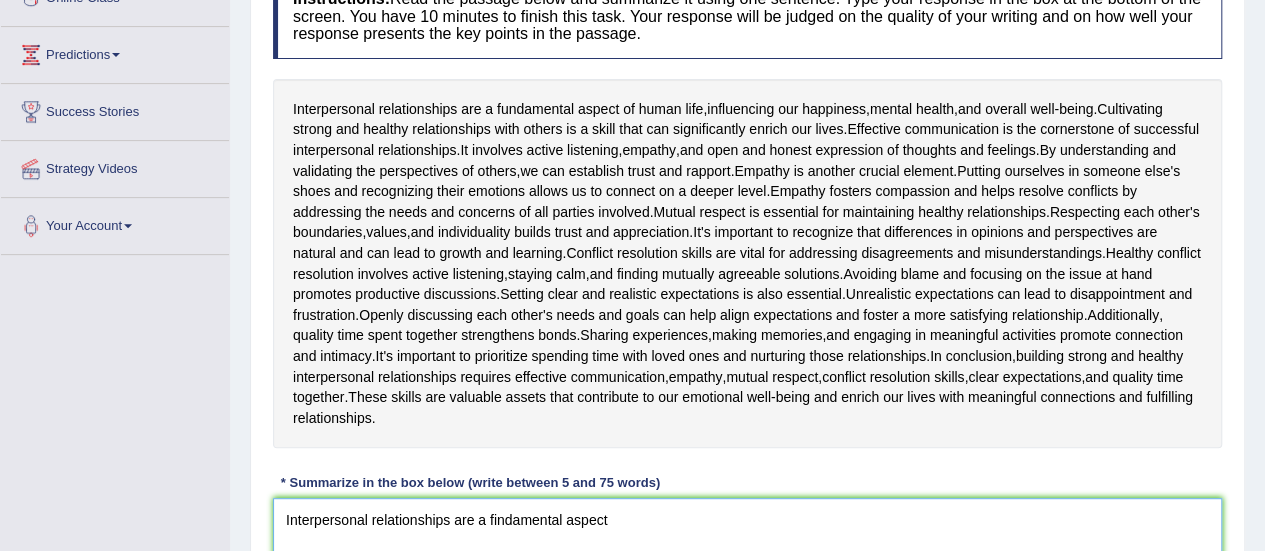 click on "Interpersonal relationships are a findamental aspect" at bounding box center [747, 595] 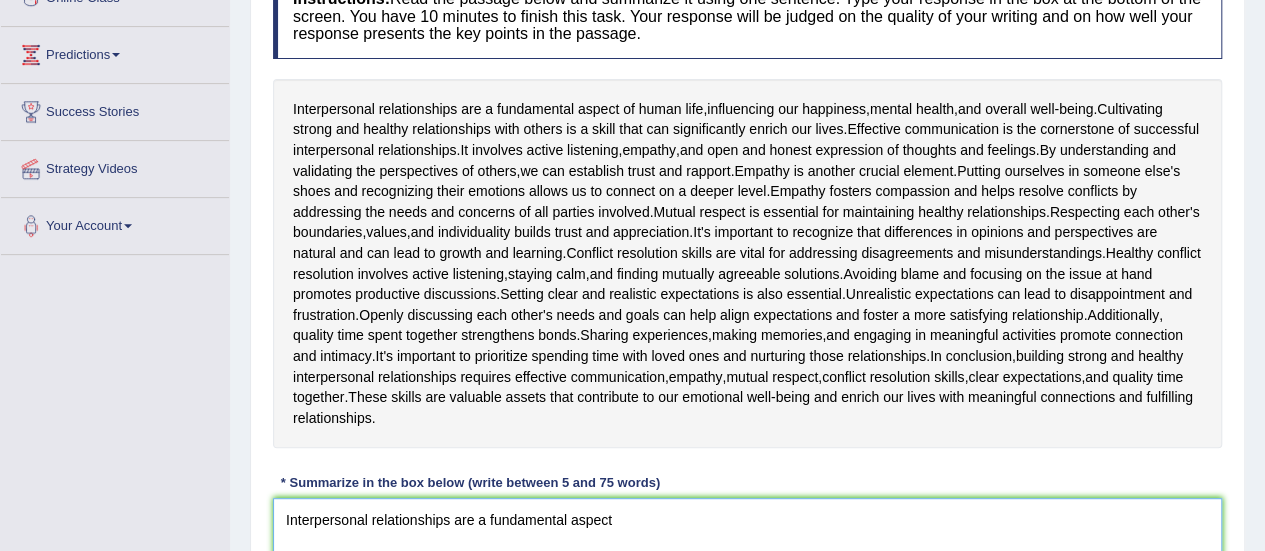 click on "Interpersonal relationships are a fundamental aspect" at bounding box center [747, 595] 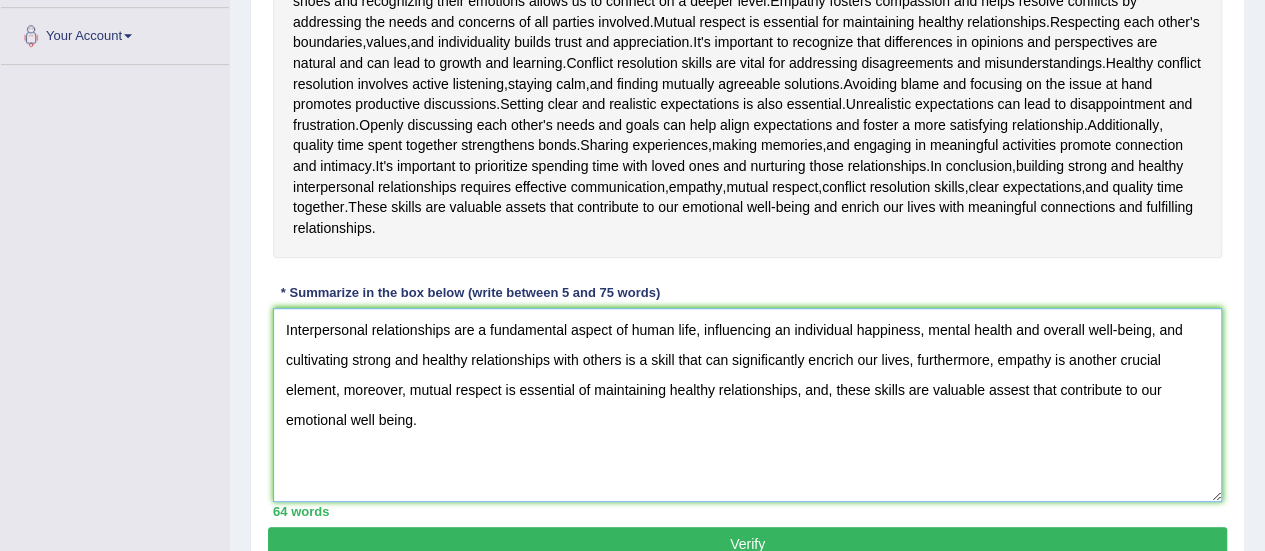 scroll, scrollTop: 582, scrollLeft: 0, axis: vertical 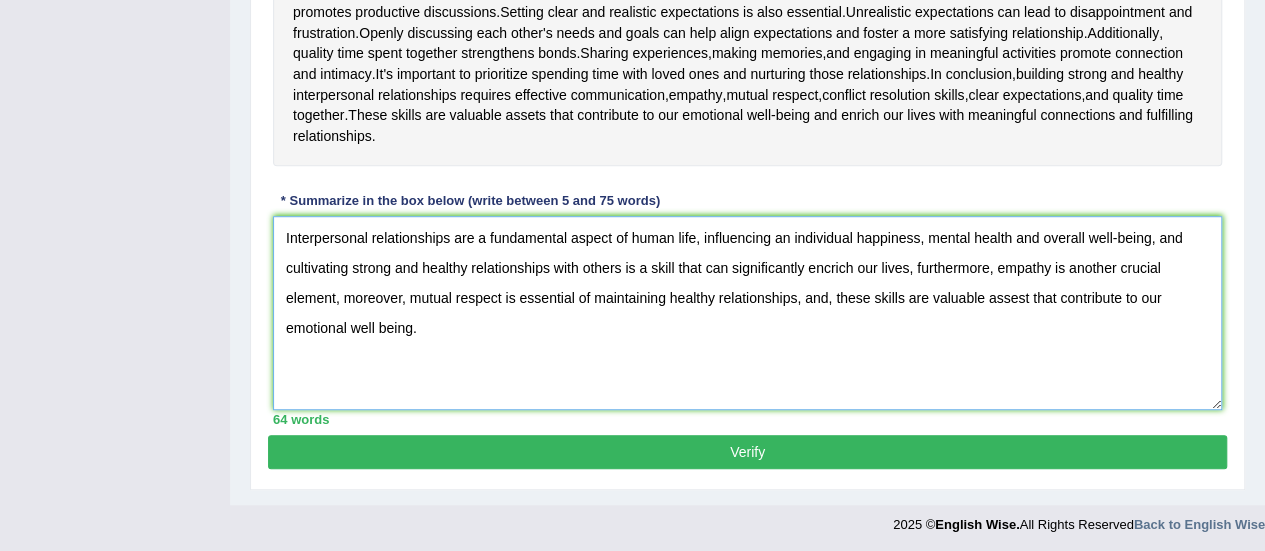 type on "Interpersonal relationships are a fundamental aspect of human life, influencing an individual happiness, mental health and overall well-being, and cultivating strong and healthy relationships with others is a skill that can significantly encrich our lives, furthermore, empathy is another crucial element, moreover, mutual respect is essential of maintaining healthy relationships, and, these skills are valuable assest that contribute to our emotional well being." 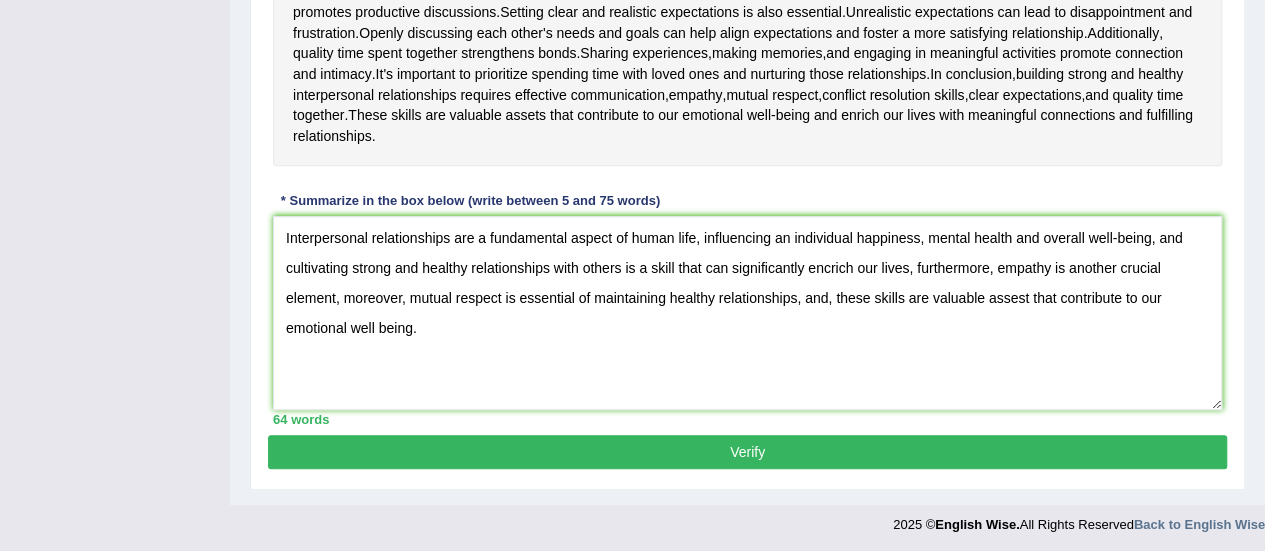 click on "Verify" at bounding box center [747, 452] 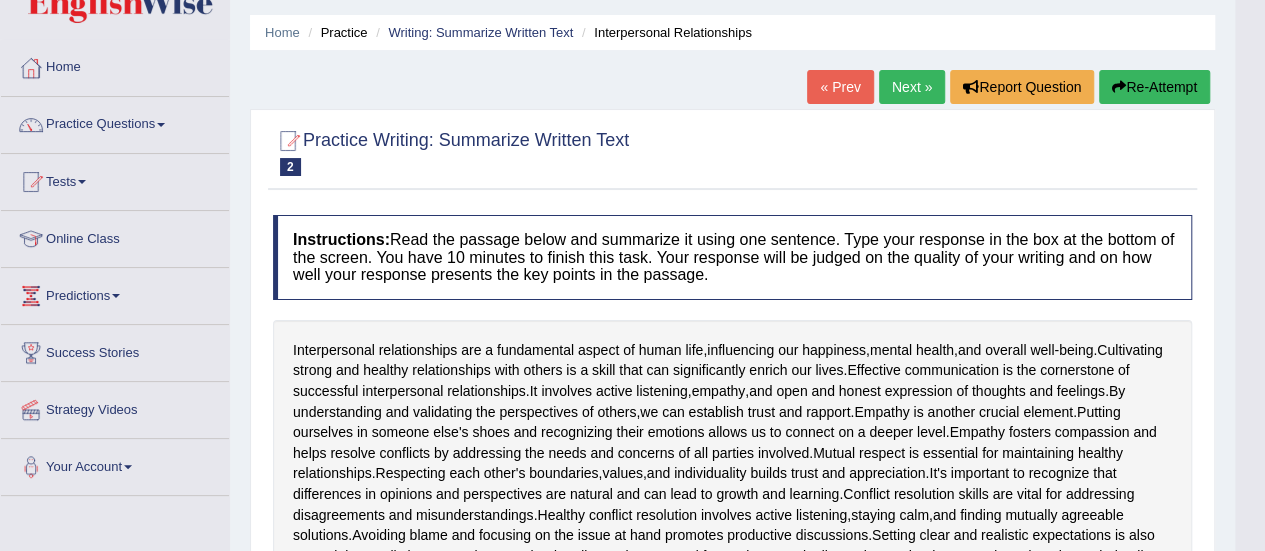 scroll, scrollTop: 0, scrollLeft: 0, axis: both 